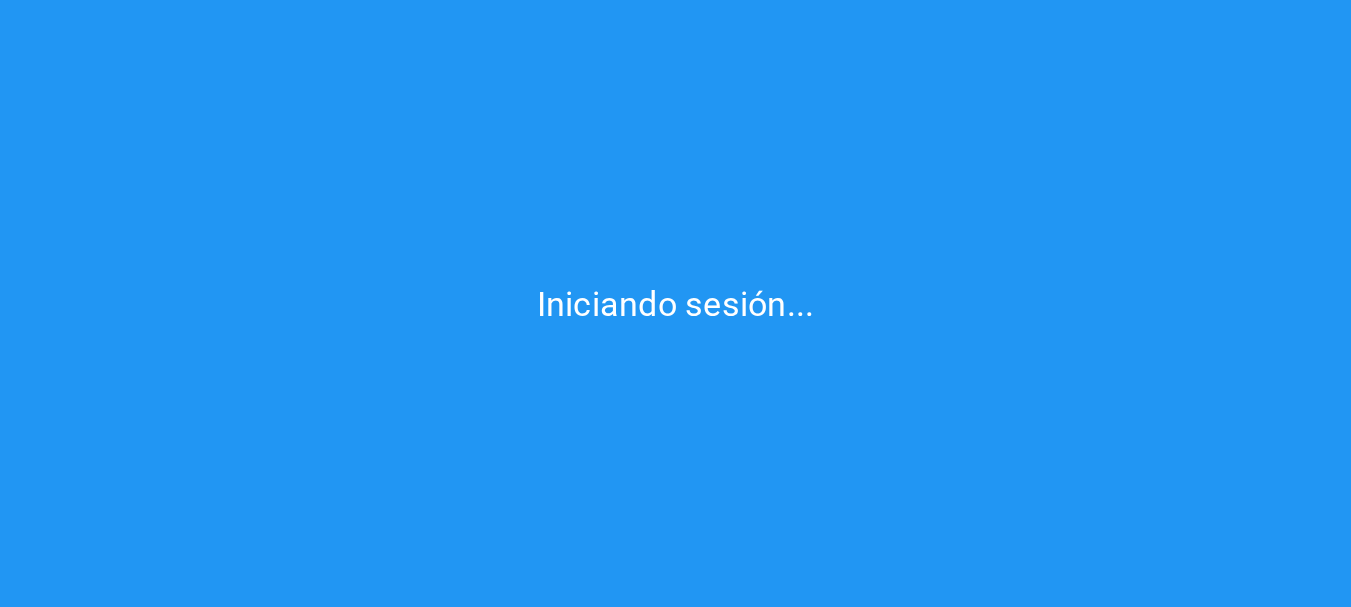 scroll, scrollTop: 0, scrollLeft: 0, axis: both 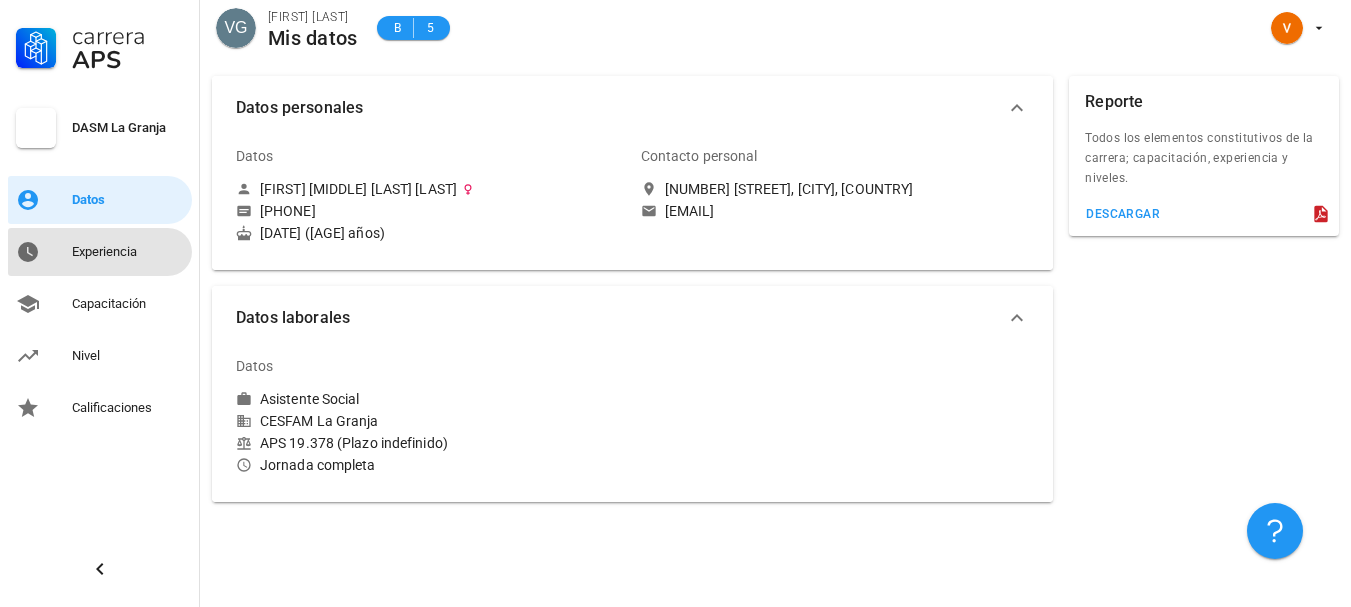 click on "Experiencia" at bounding box center [128, 252] 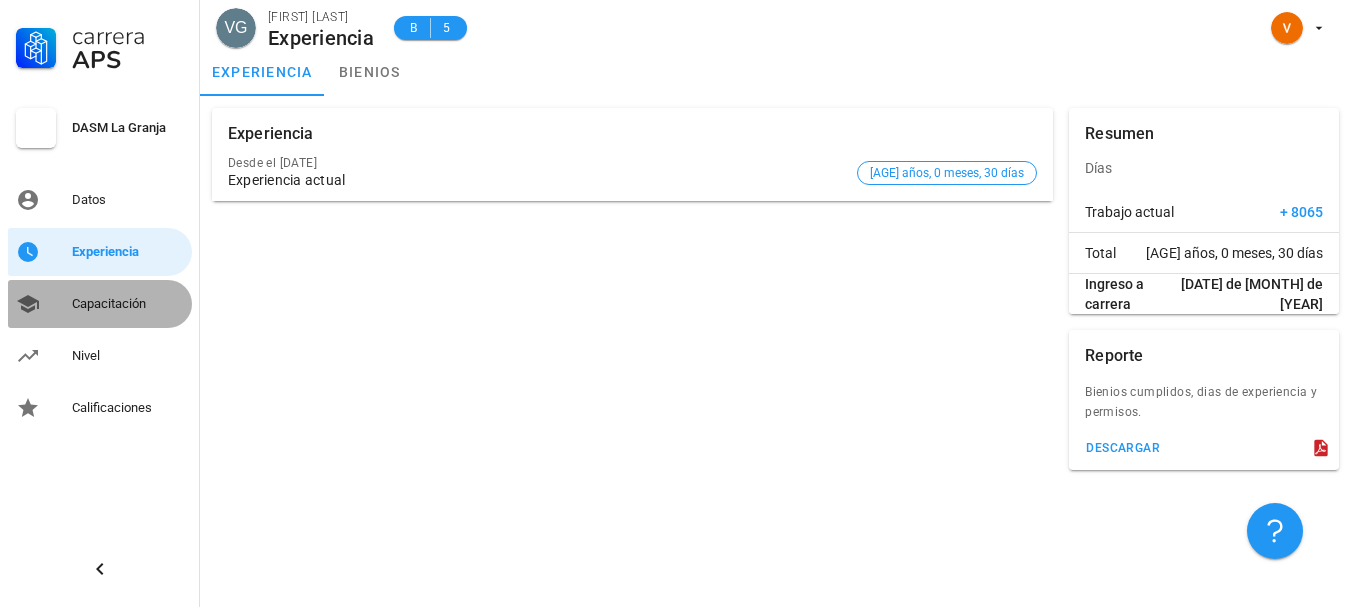 click on "Capacitación" at bounding box center (128, 304) 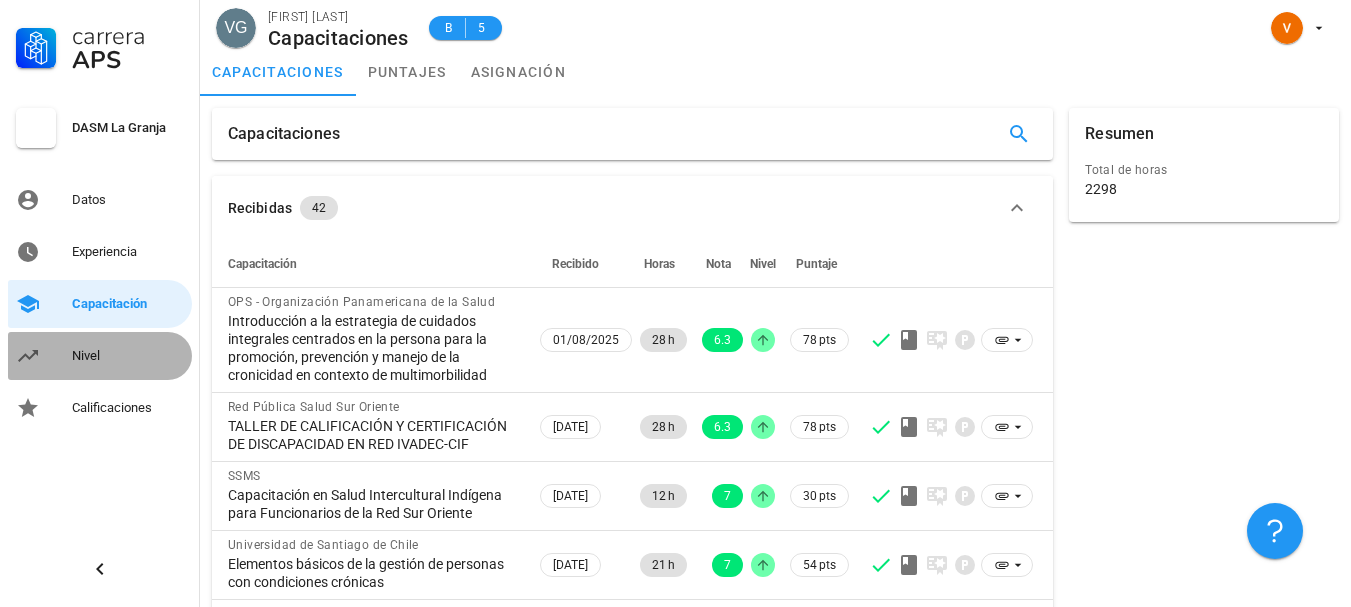 click on "Nivel" at bounding box center [128, 356] 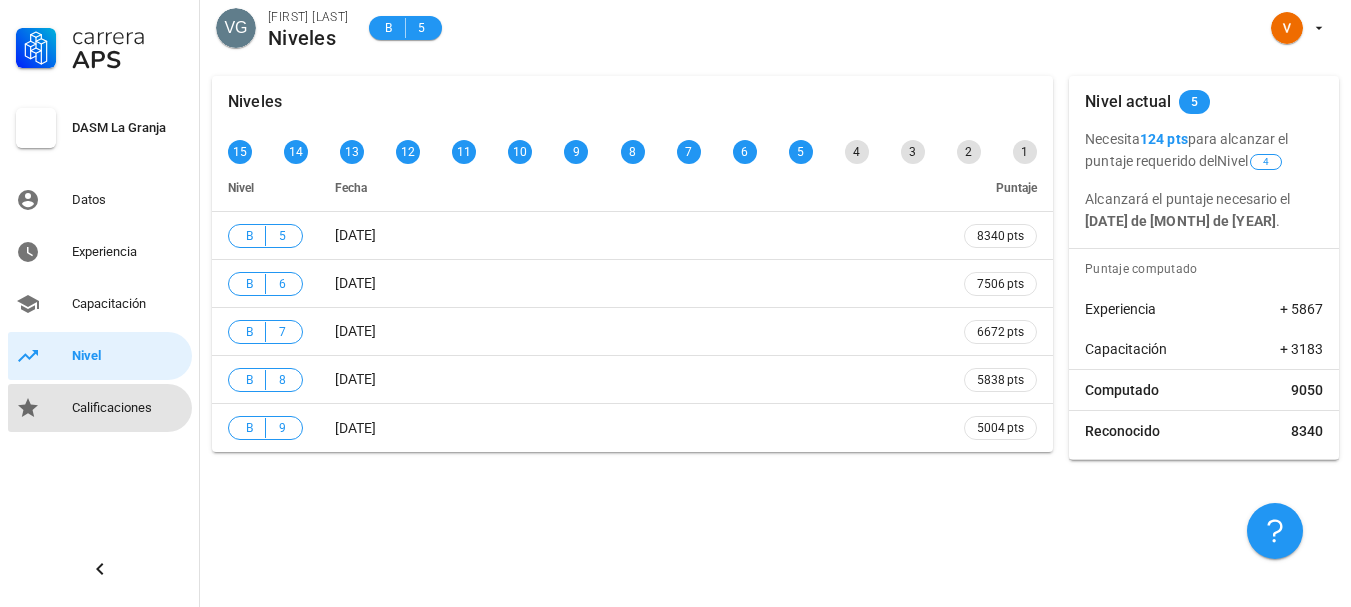 click on "Calificaciones" at bounding box center [128, 408] 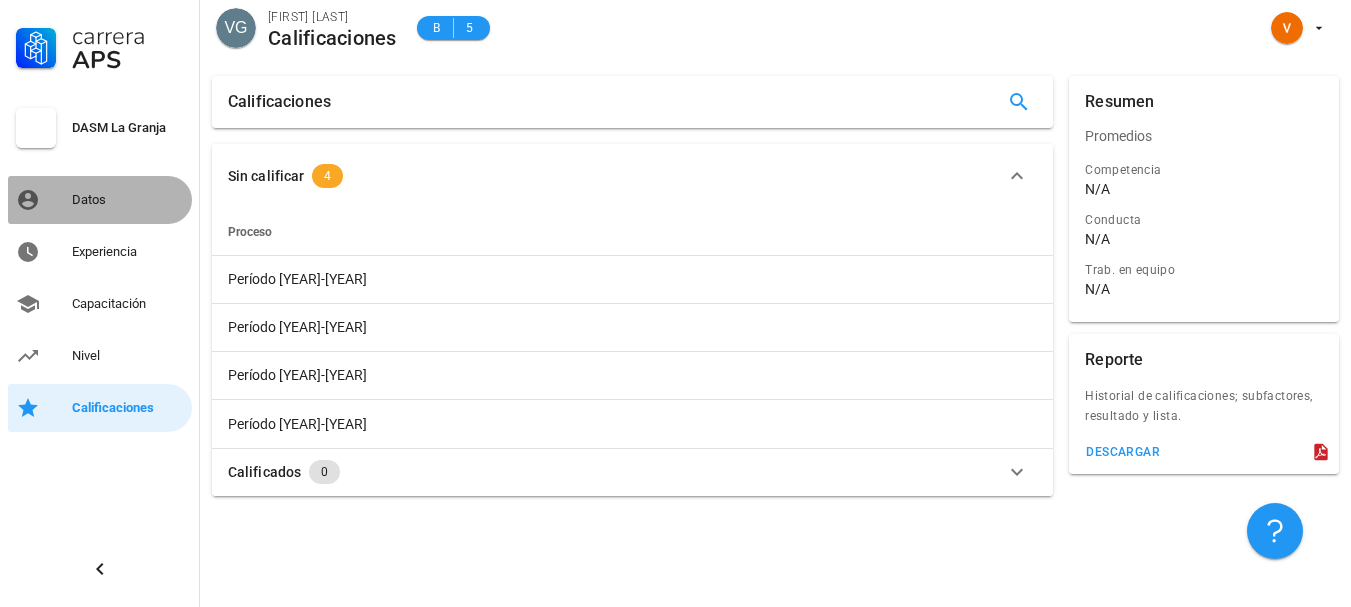 click on "Datos" at bounding box center (100, 200) 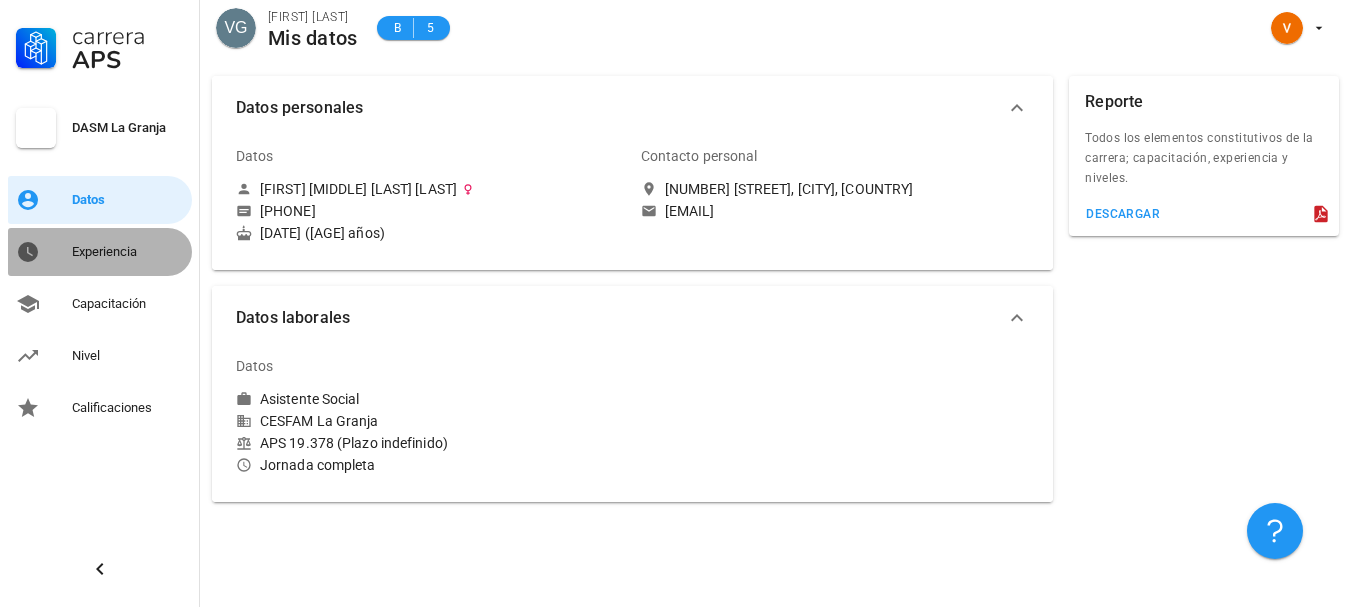 click on "Experiencia" at bounding box center (128, 252) 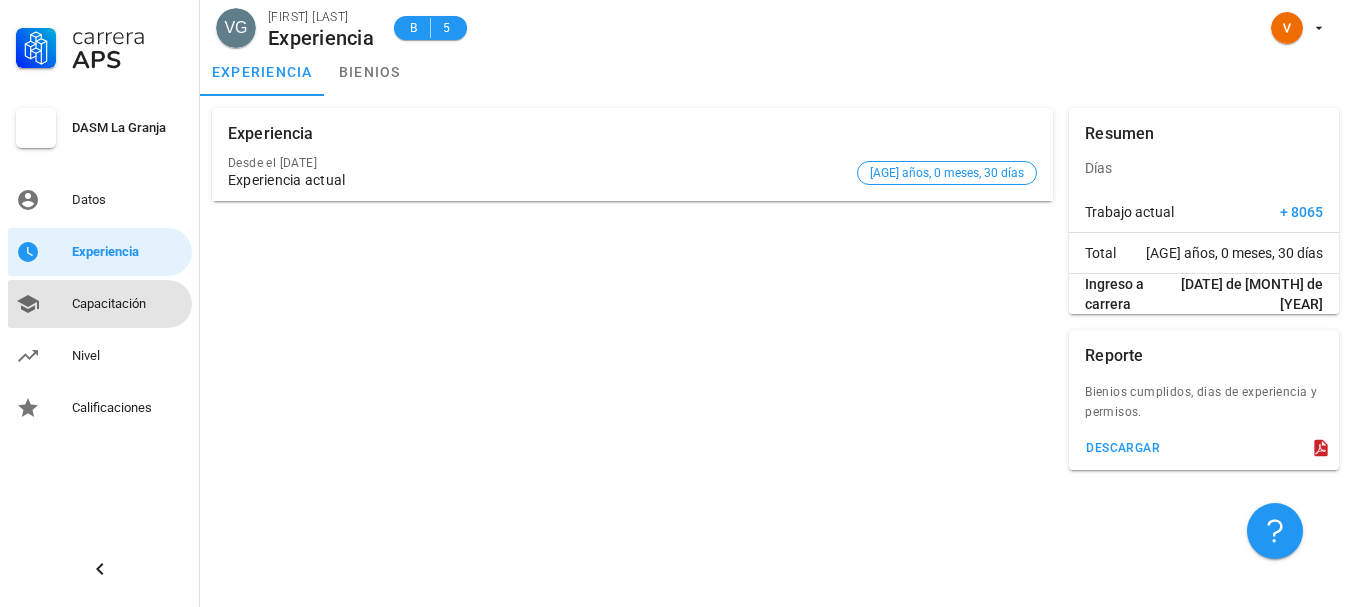 click on "Capacitación" at bounding box center (128, 304) 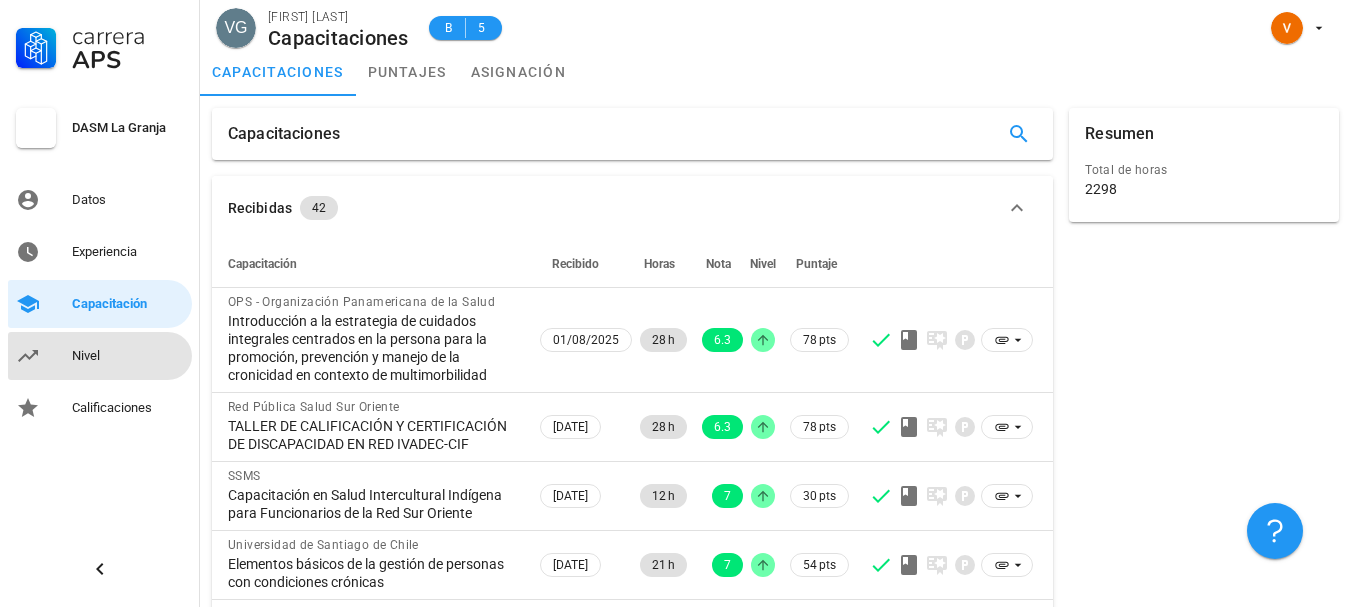 click on "Nivel" at bounding box center [128, 356] 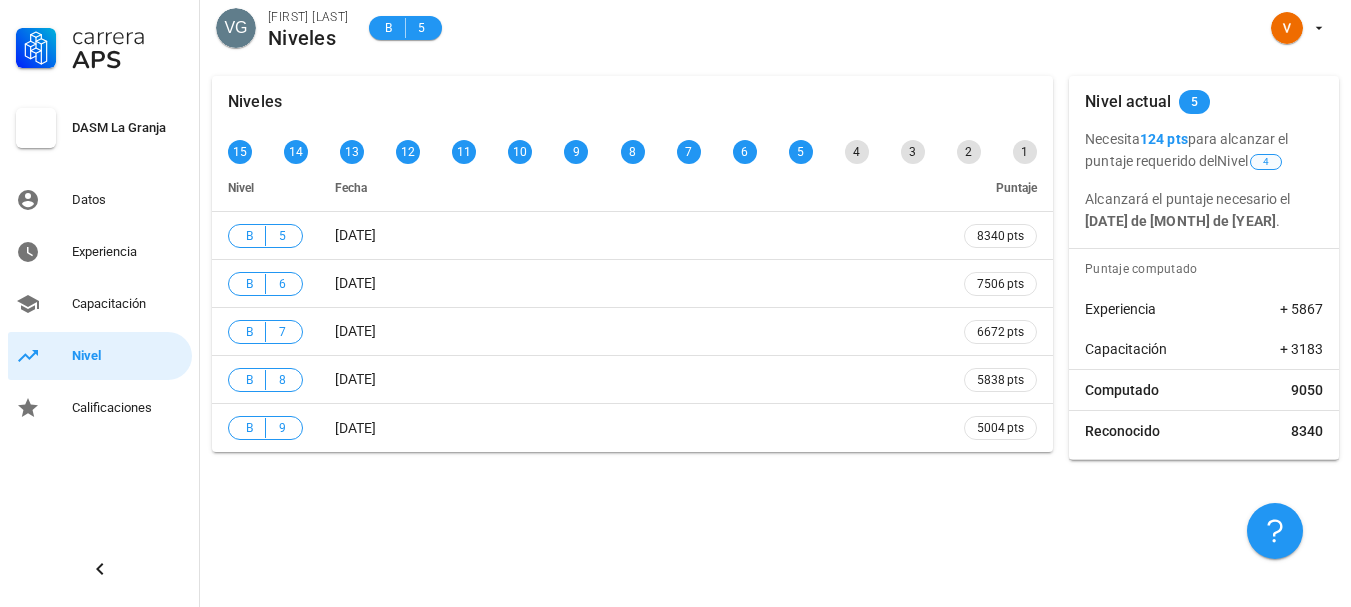 click on "4" at bounding box center (1266, 162) 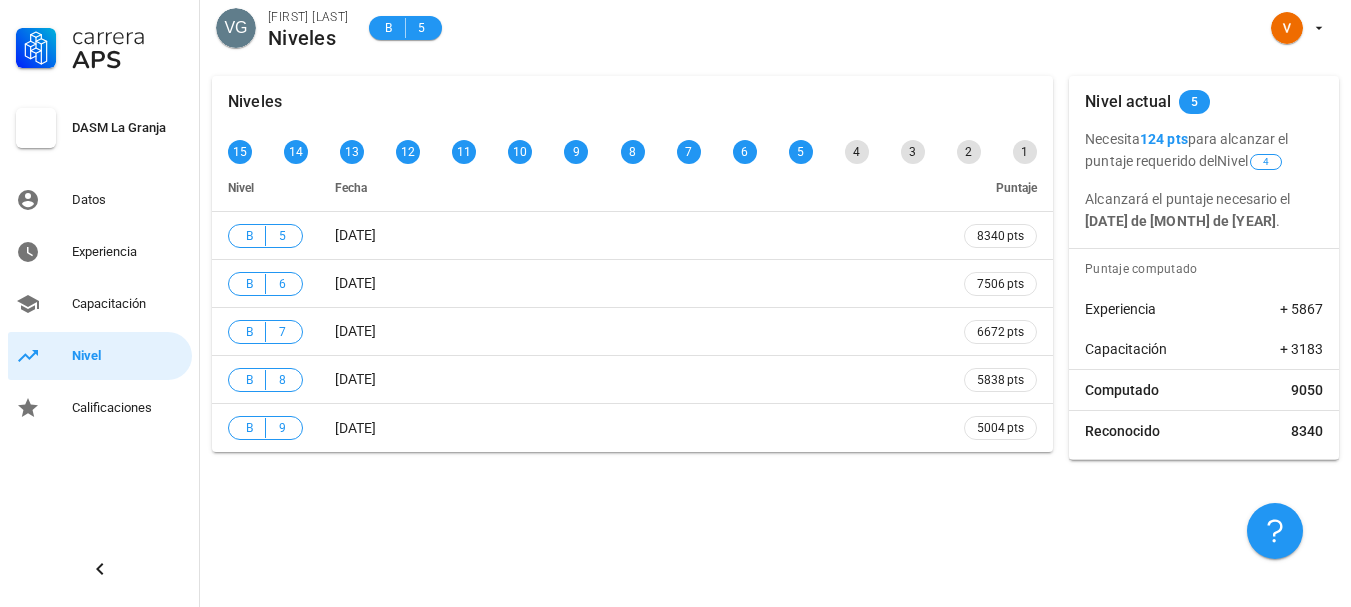 click on "124 pts" at bounding box center [1164, 139] 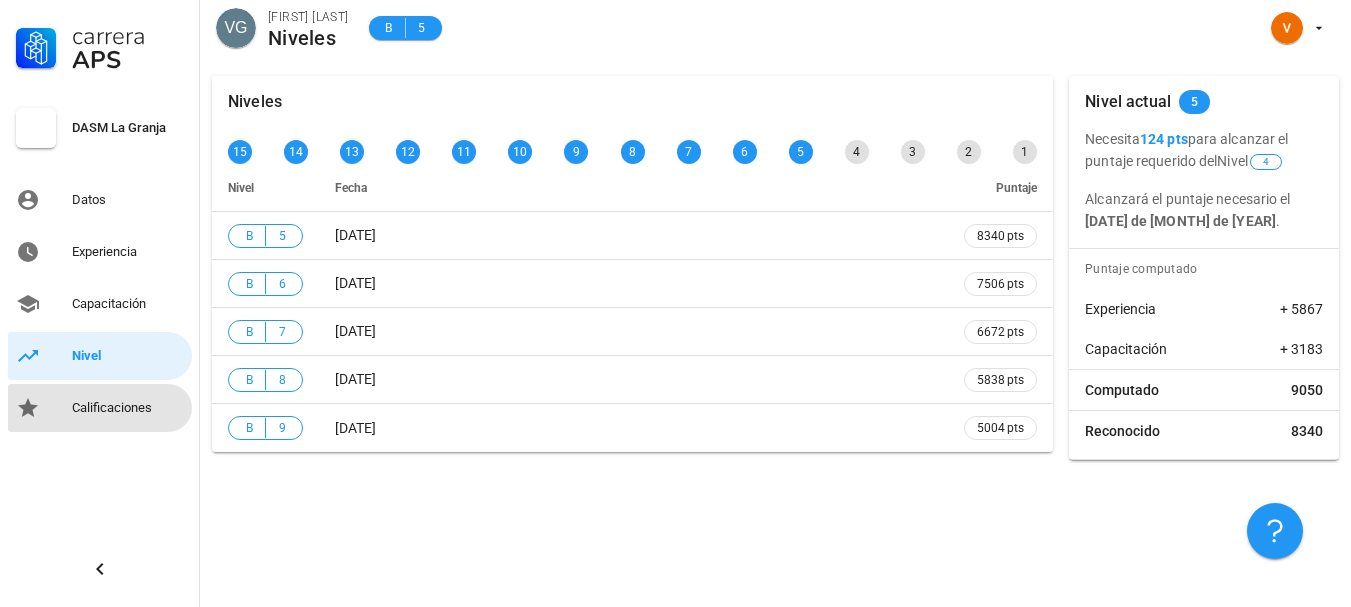 click on "Calificaciones" at bounding box center (128, 408) 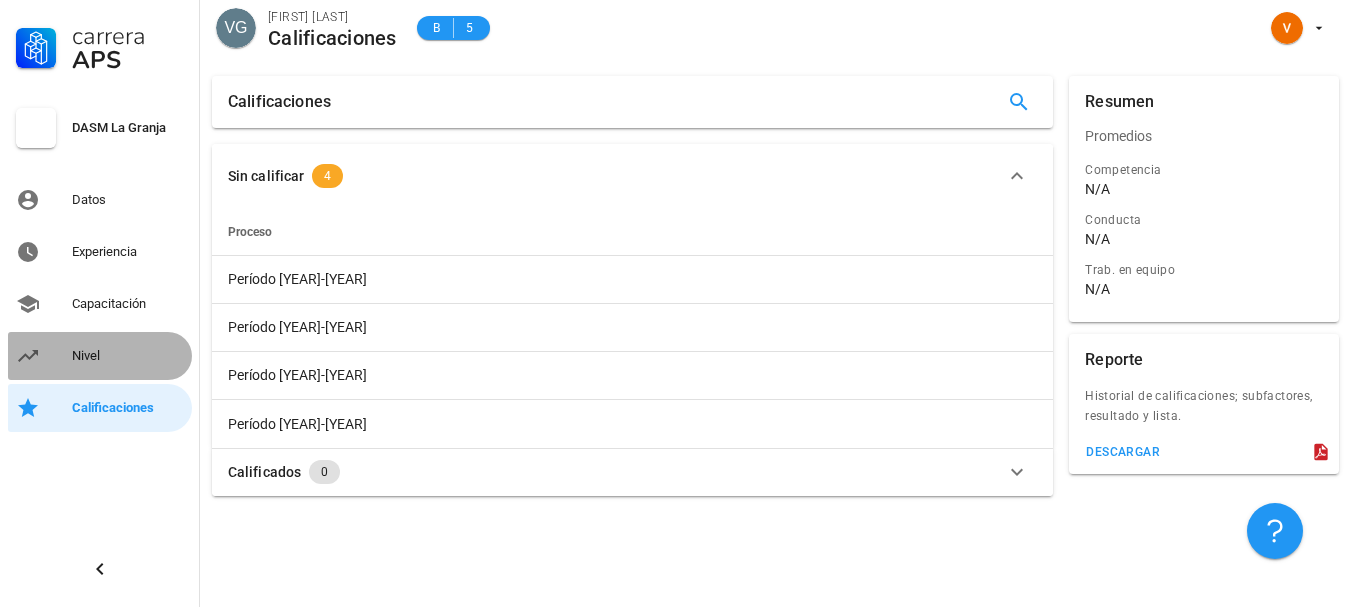 click on "Nivel" at bounding box center (128, 356) 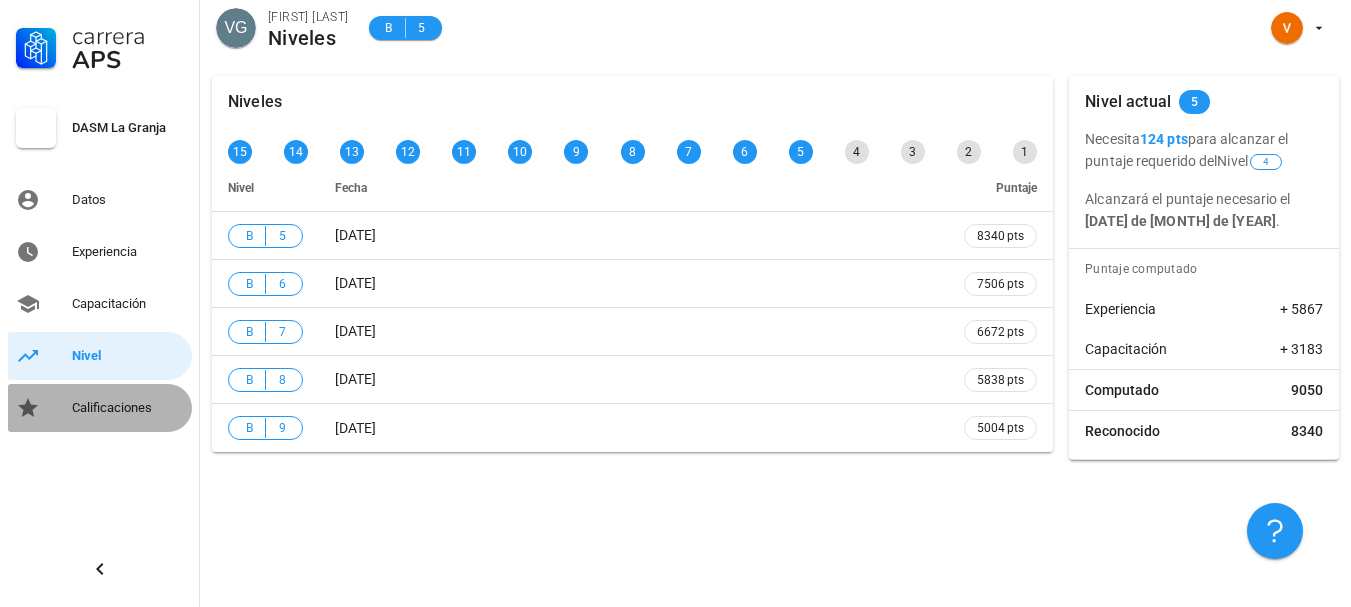 click on "Calificaciones" at bounding box center (128, 408) 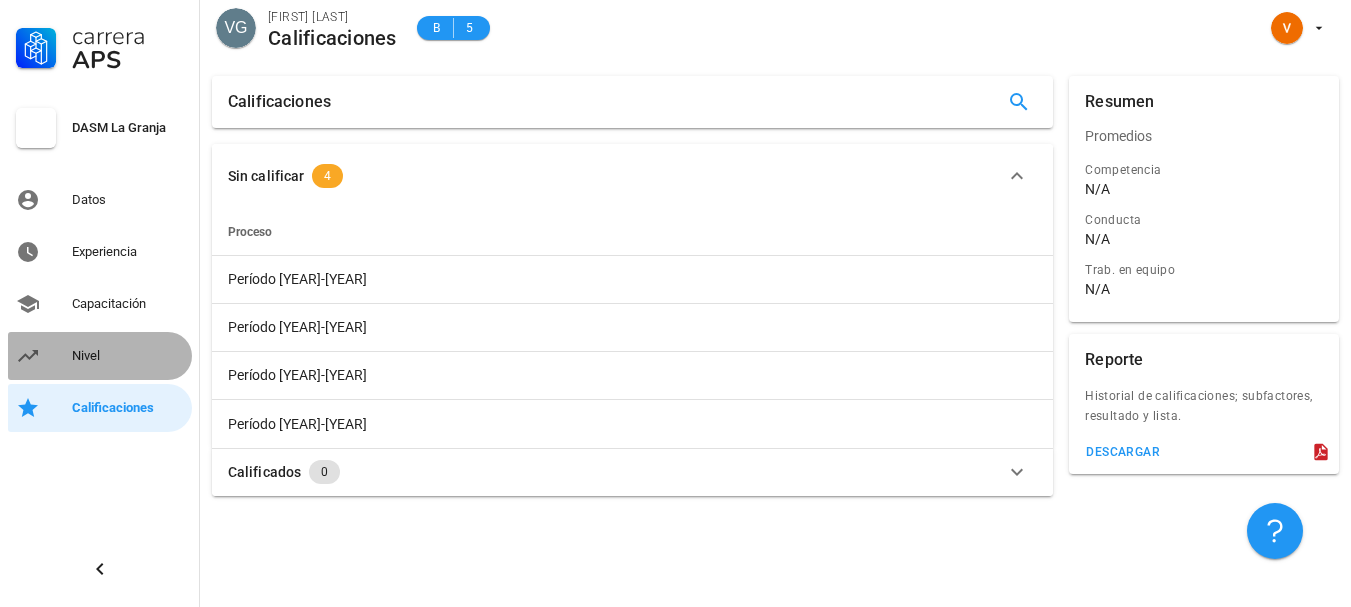 click on "Nivel" at bounding box center (100, 356) 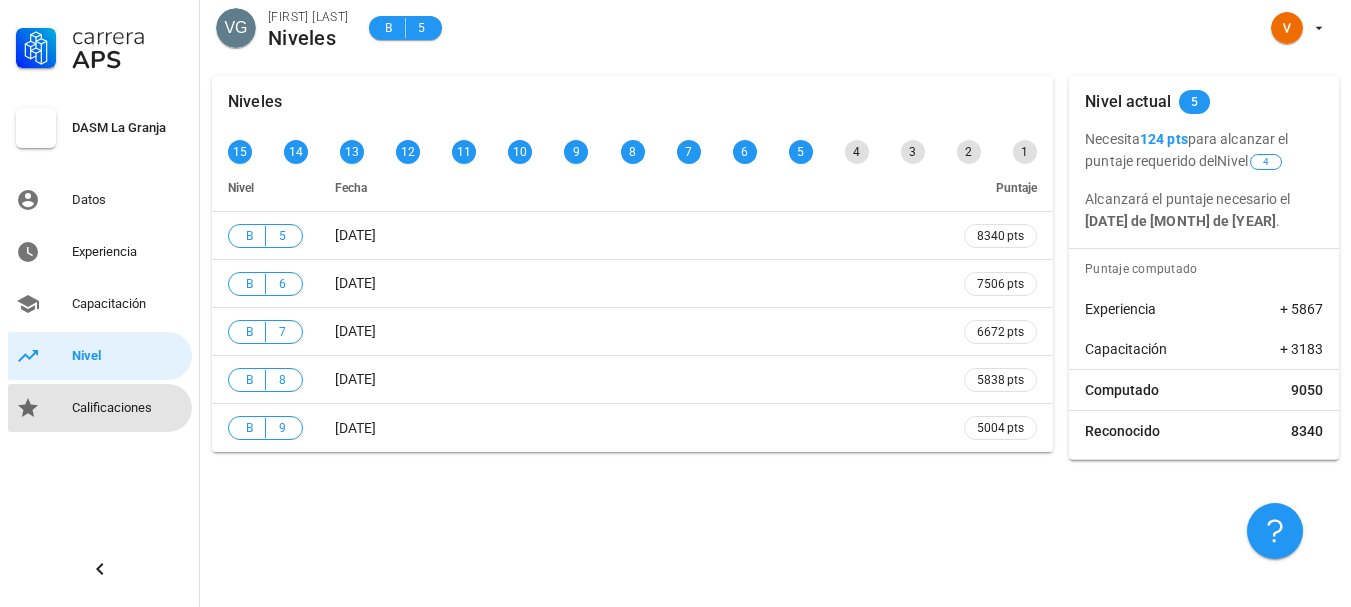 click on "Calificaciones" at bounding box center [128, 408] 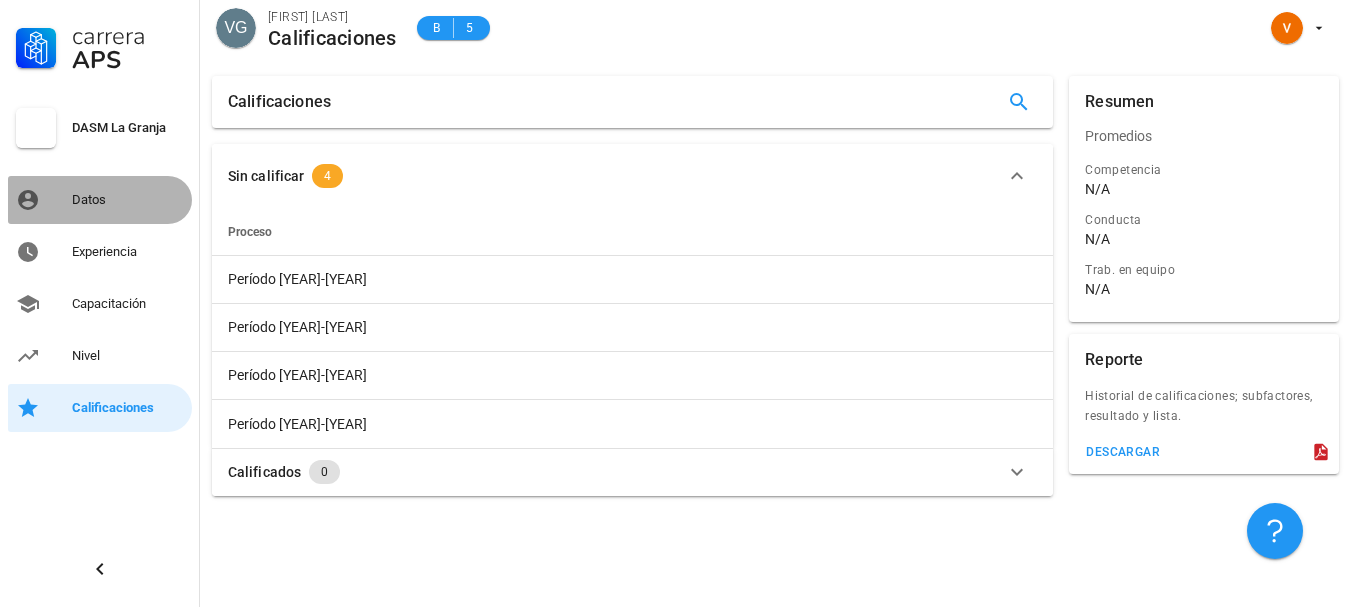 click on "Datos" at bounding box center (100, 200) 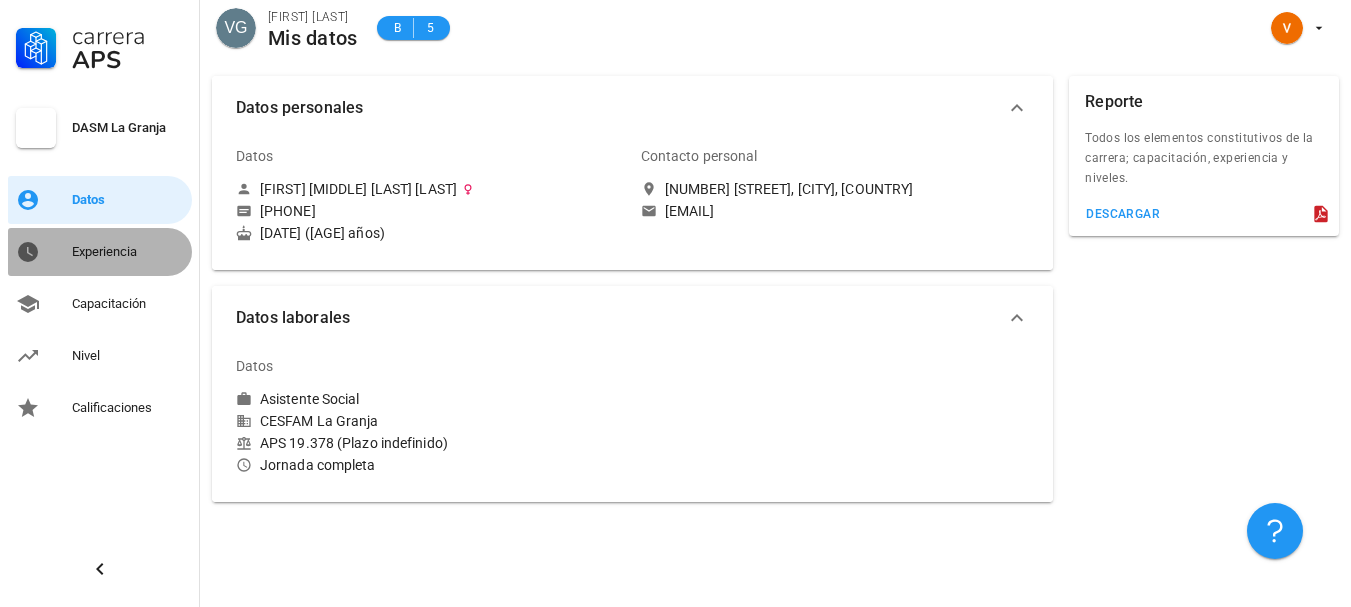 click on "Experiencia" at bounding box center [128, 252] 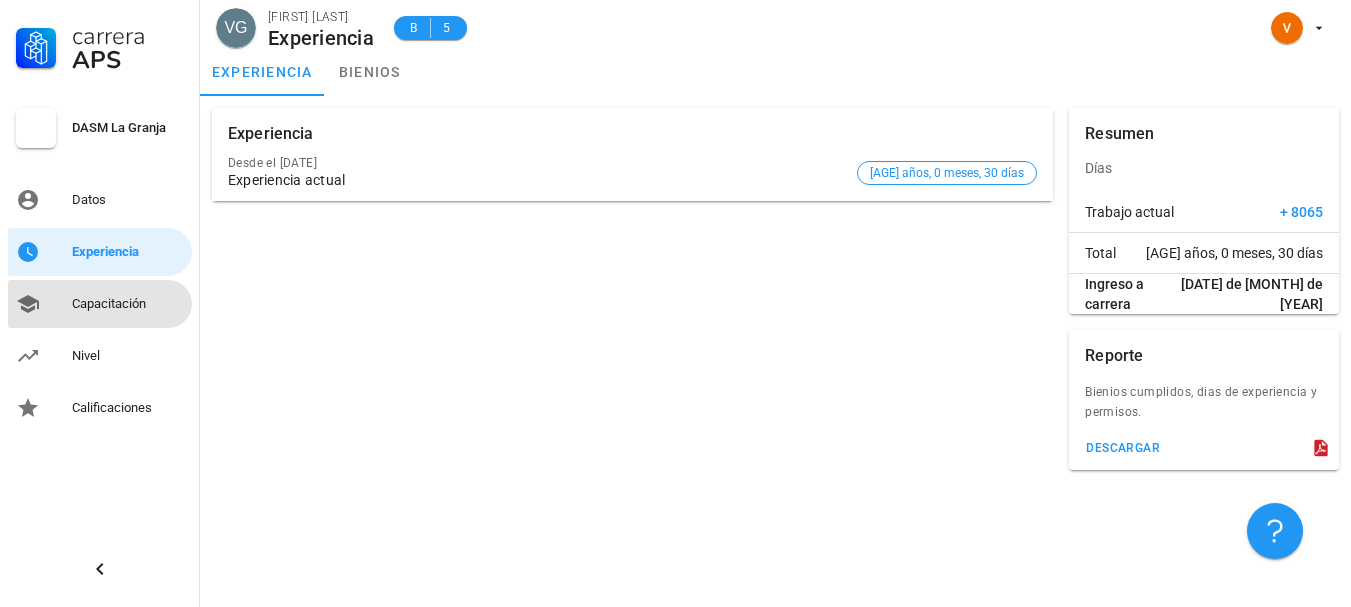 click on "Capacitación" at bounding box center [128, 304] 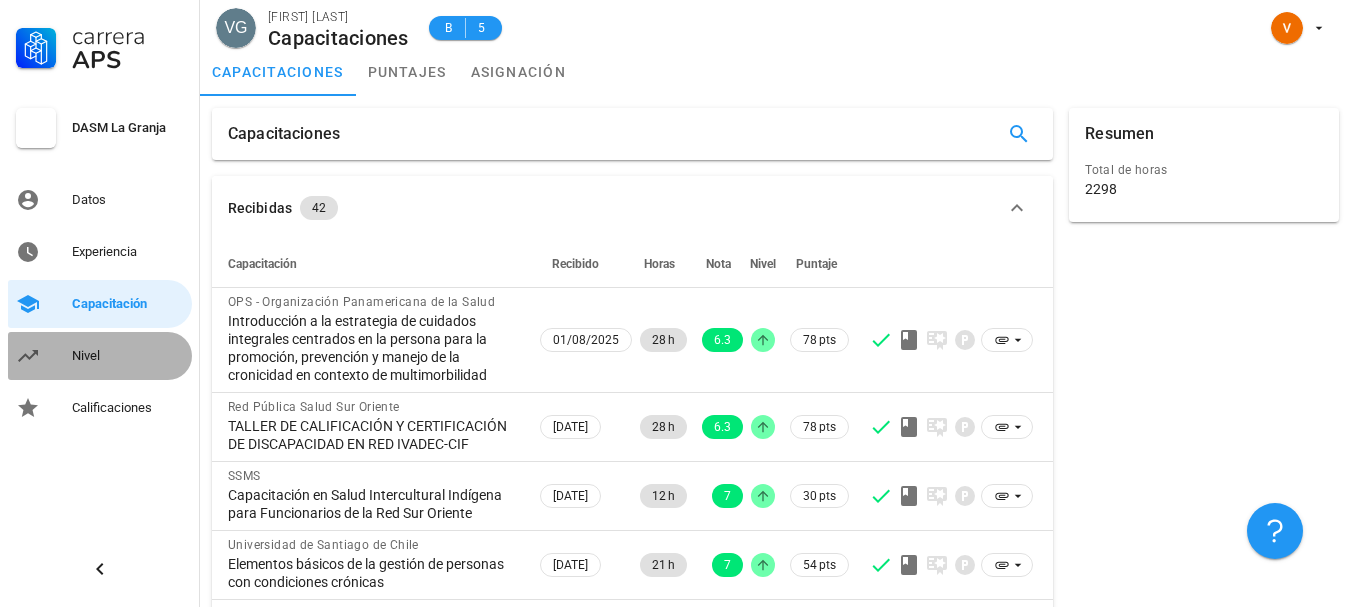 click on "Nivel" at bounding box center [128, 356] 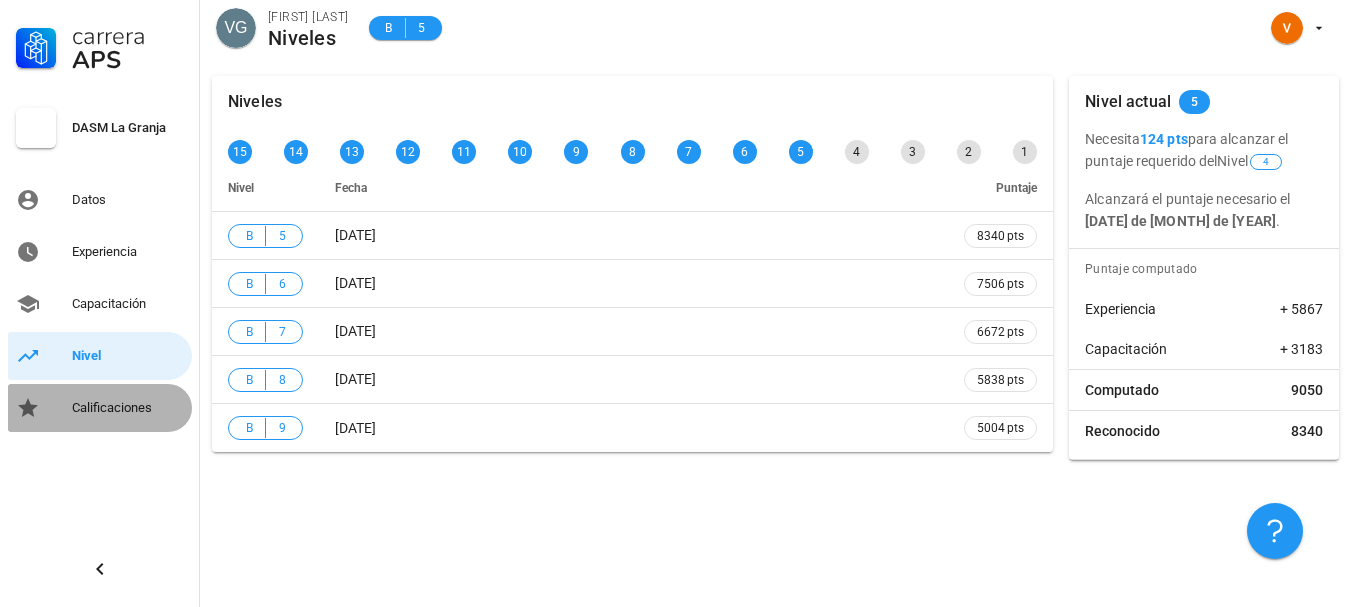 click on "Calificaciones" at bounding box center (128, 408) 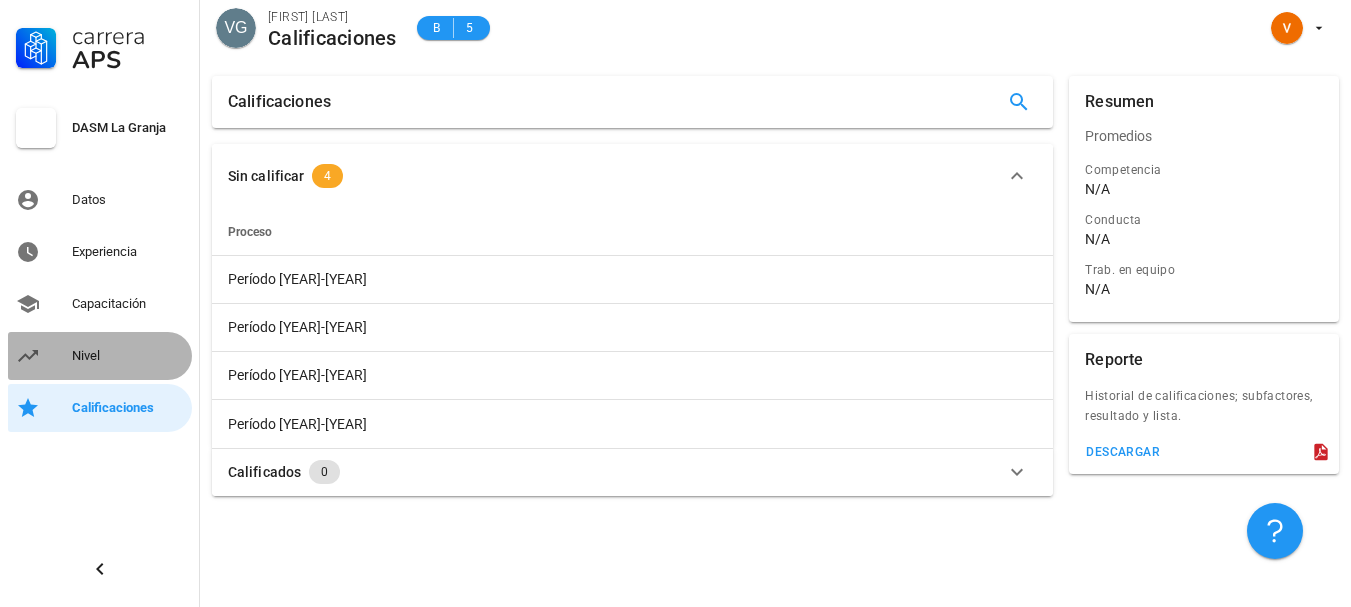 click on "Nivel" at bounding box center (128, 356) 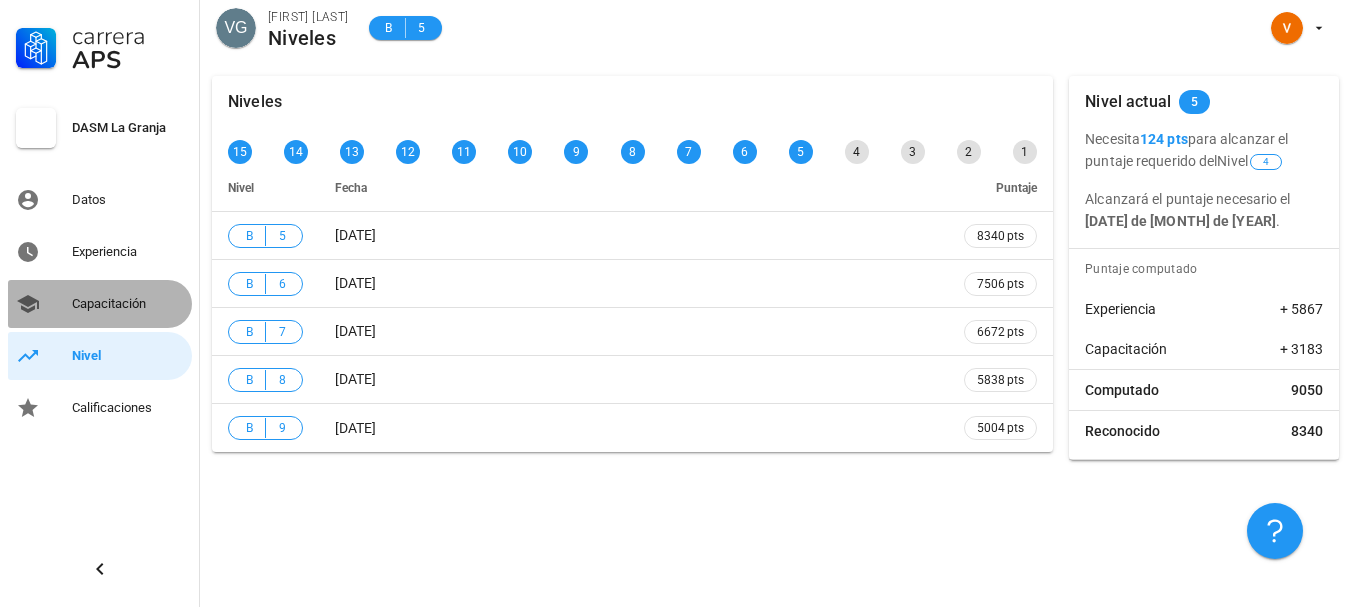 click on "Capacitación" at bounding box center [128, 304] 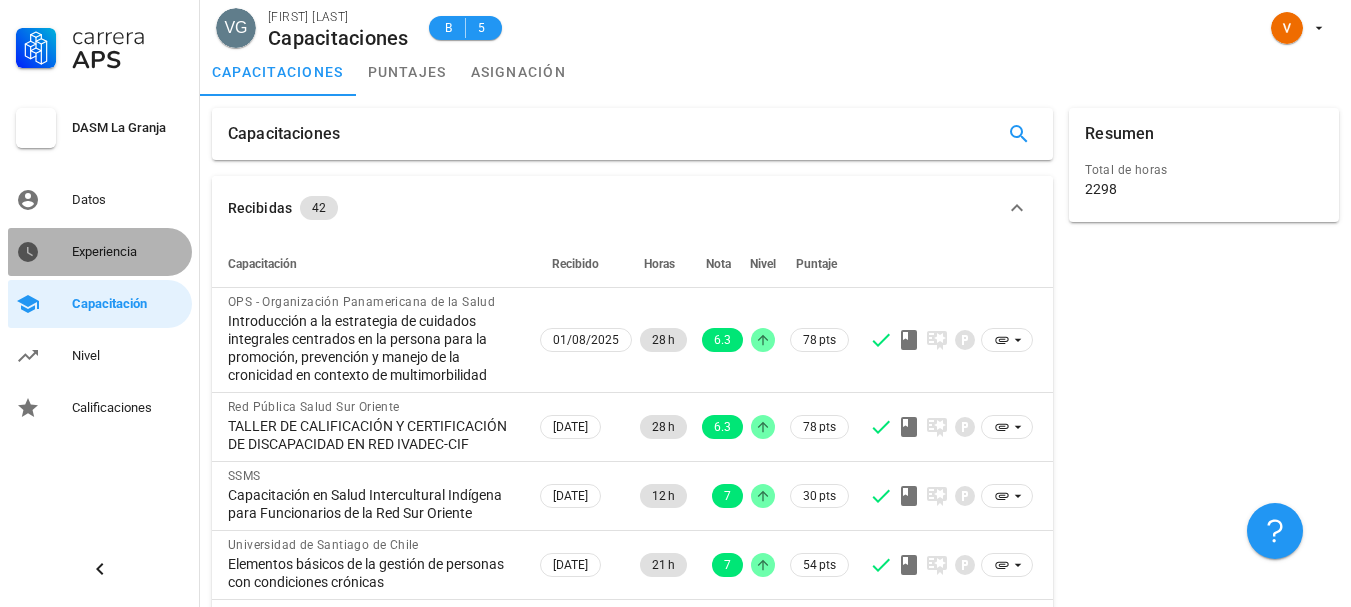 click on "Experiencia" at bounding box center [128, 252] 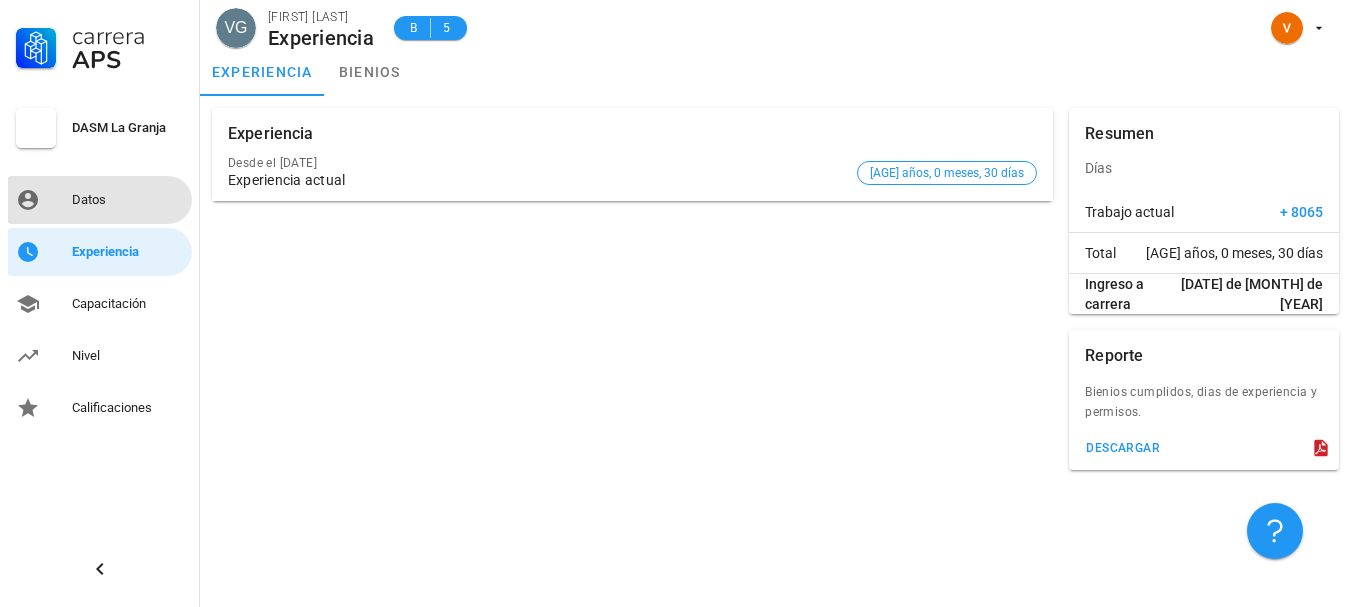 click on "Datos" at bounding box center (128, 200) 